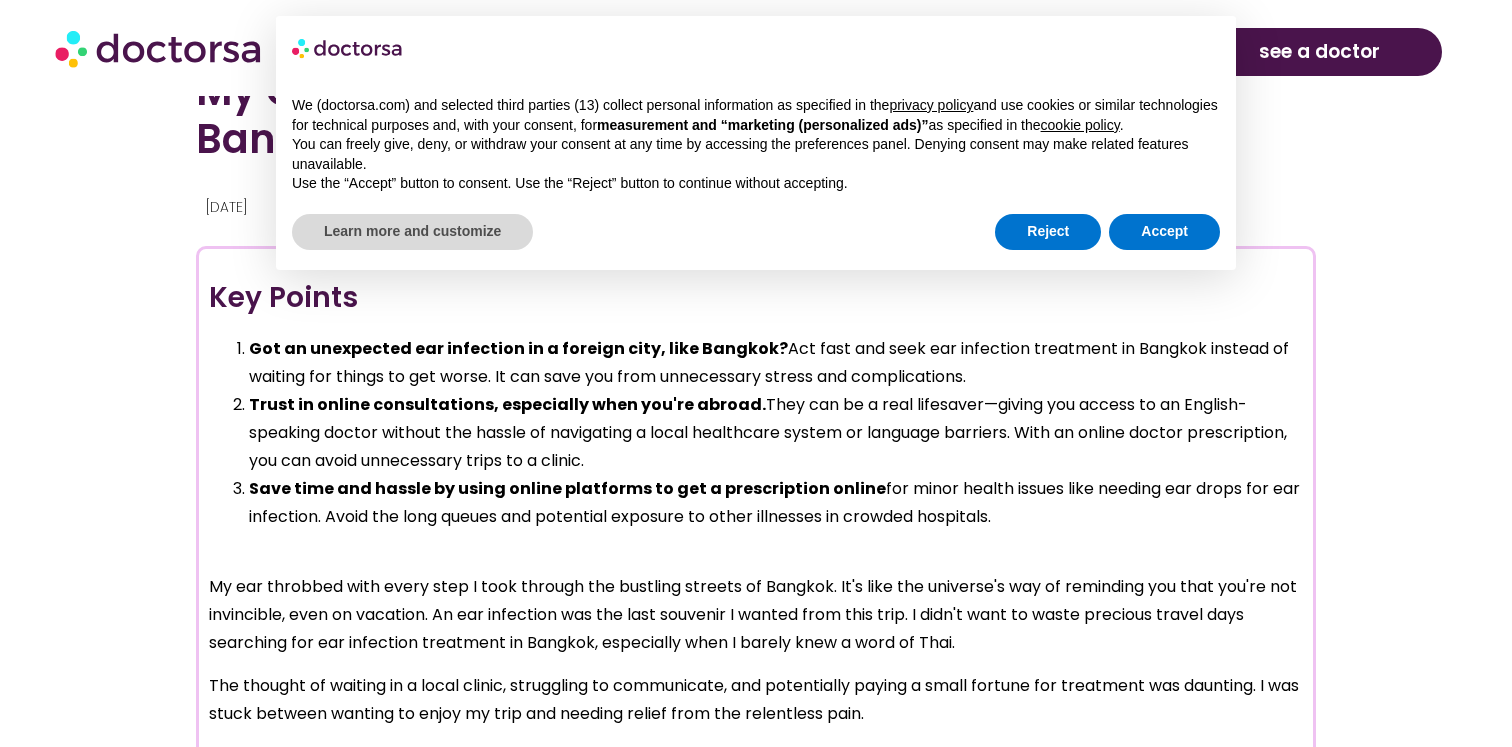 scroll, scrollTop: 1443, scrollLeft: 0, axis: vertical 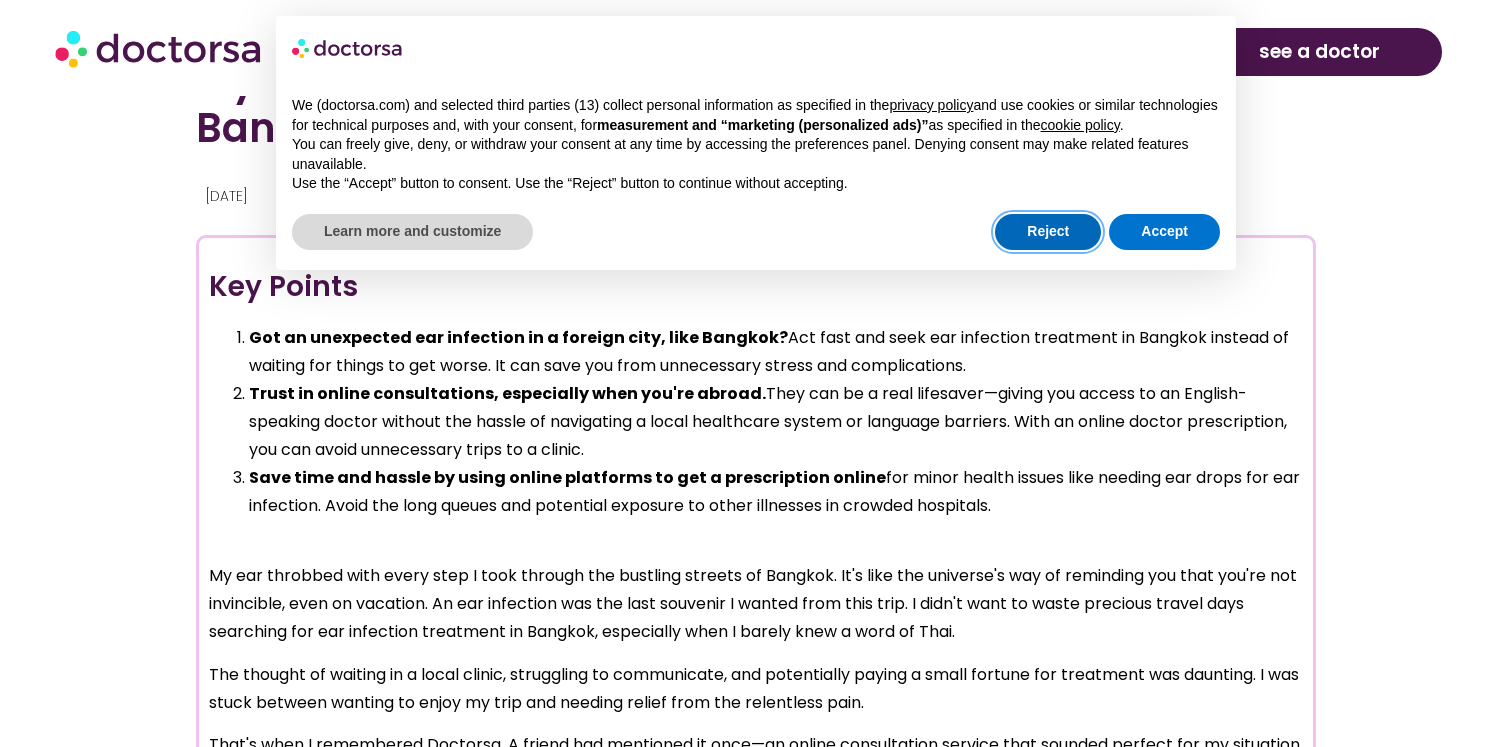 click on "Reject" at bounding box center [1048, 232] 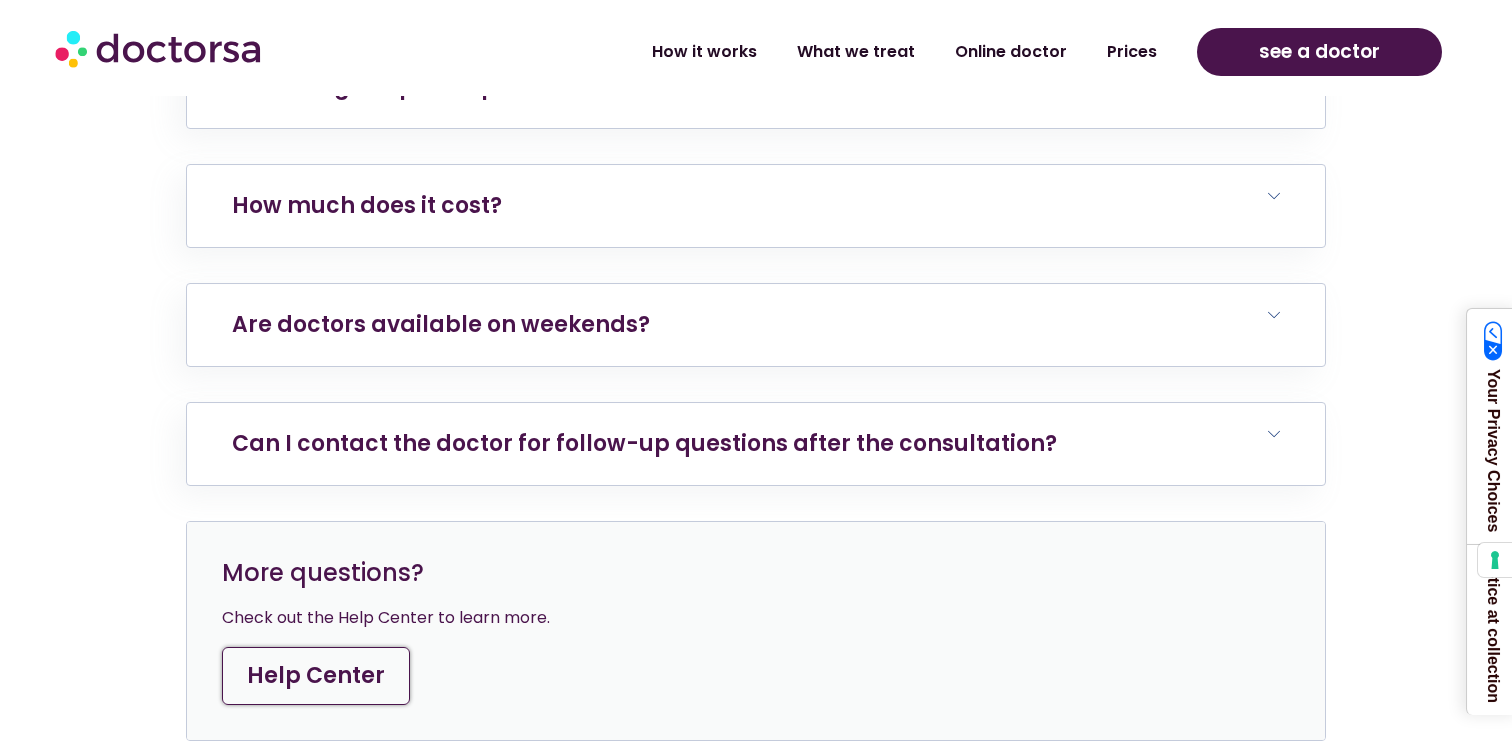 scroll, scrollTop: 7904, scrollLeft: 0, axis: vertical 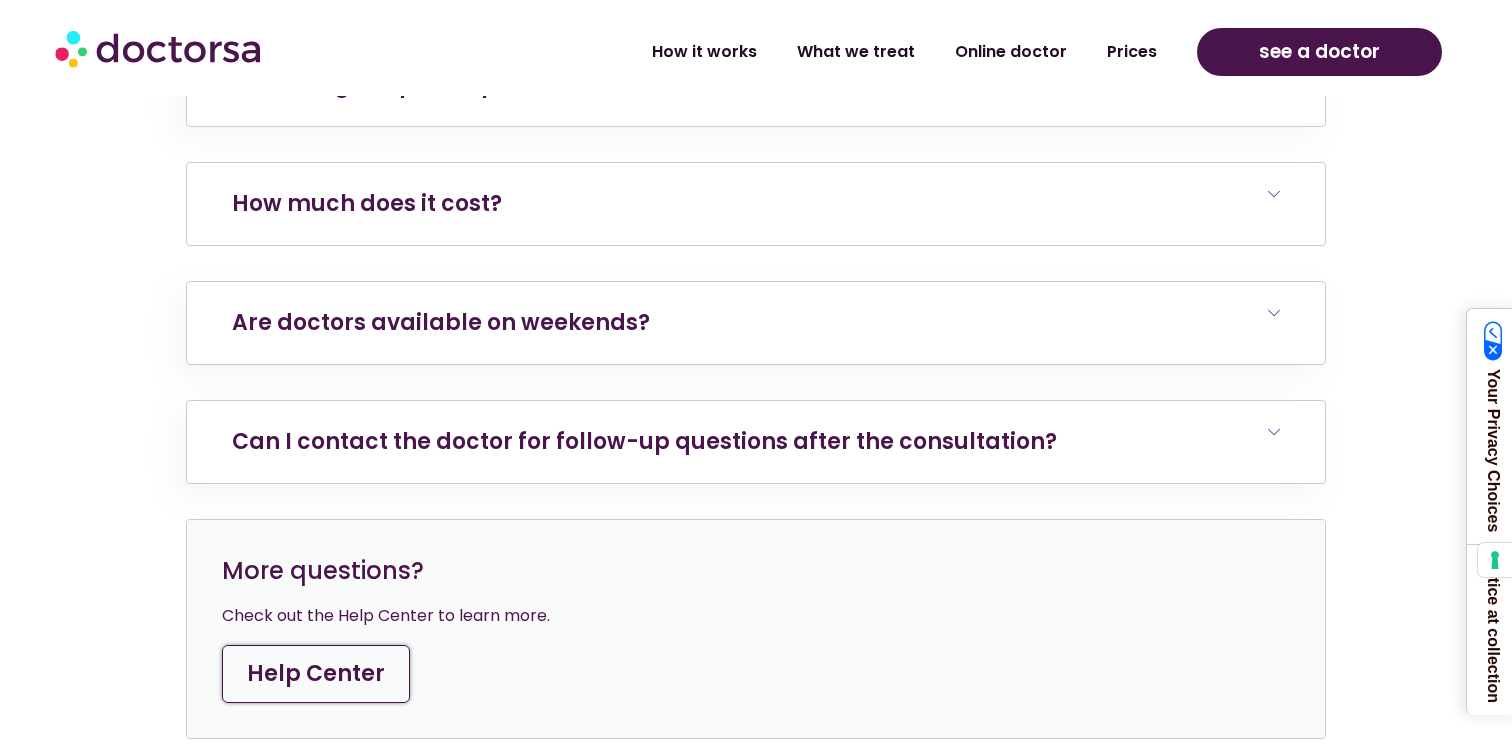 click on "How much does it cost?" at bounding box center [756, 204] 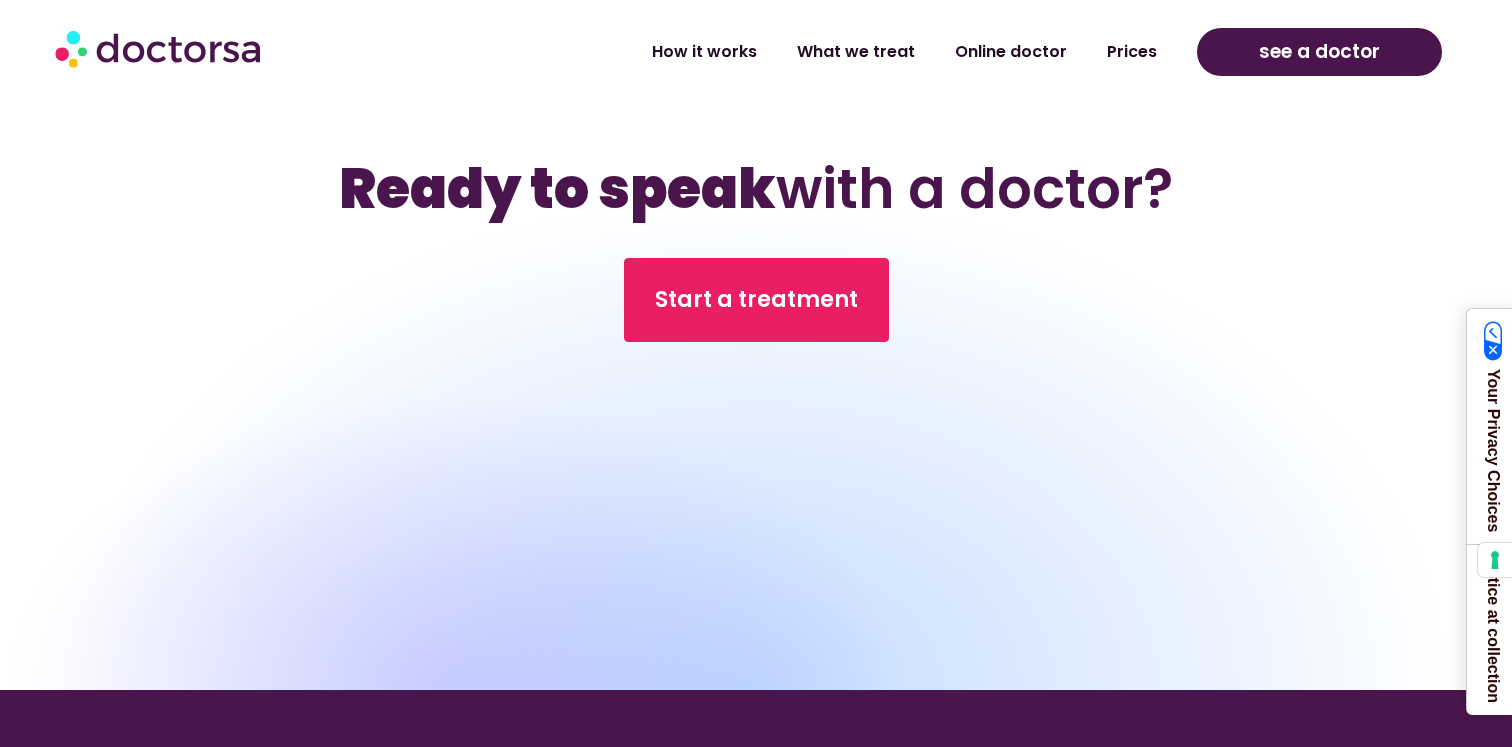 scroll, scrollTop: 8910, scrollLeft: 0, axis: vertical 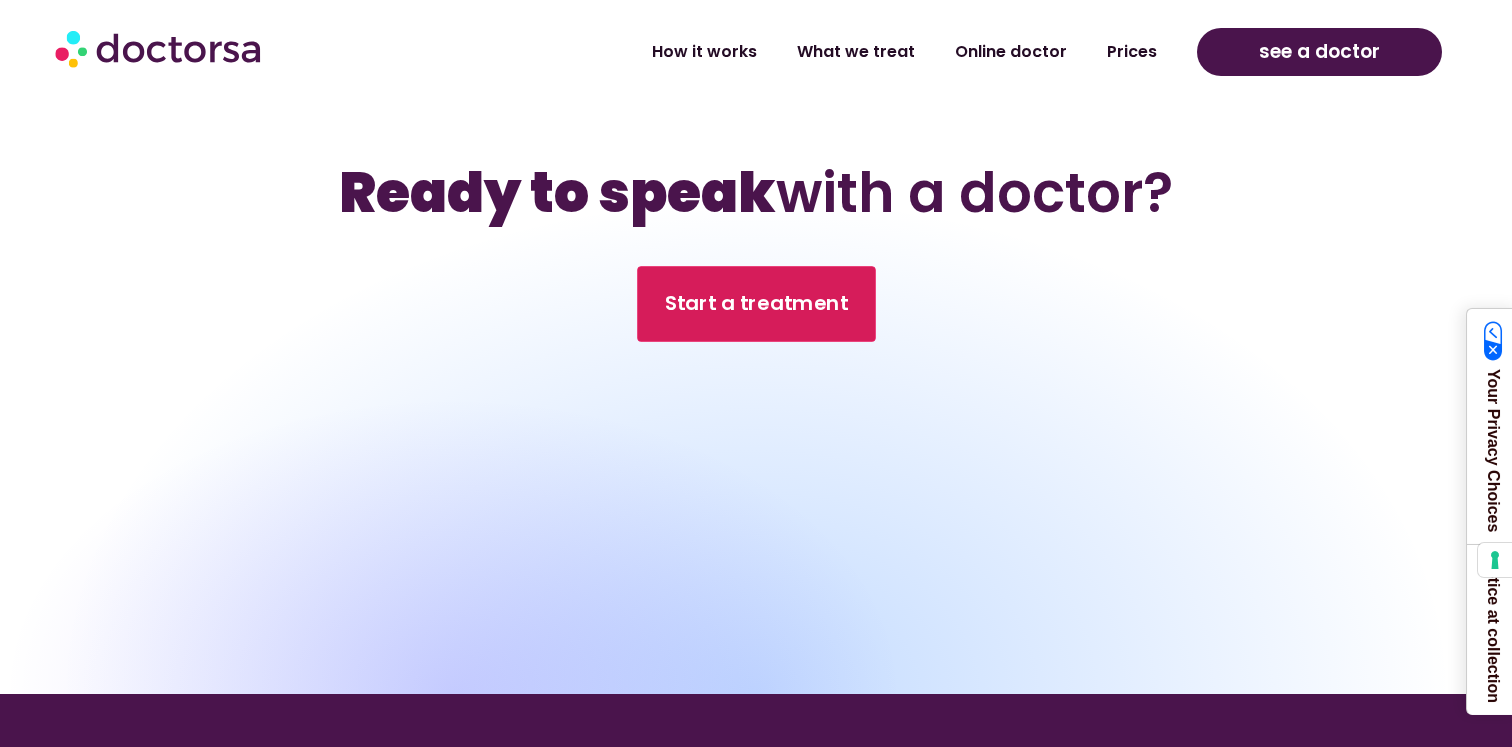 click on "Start a treatment" at bounding box center [756, 304] 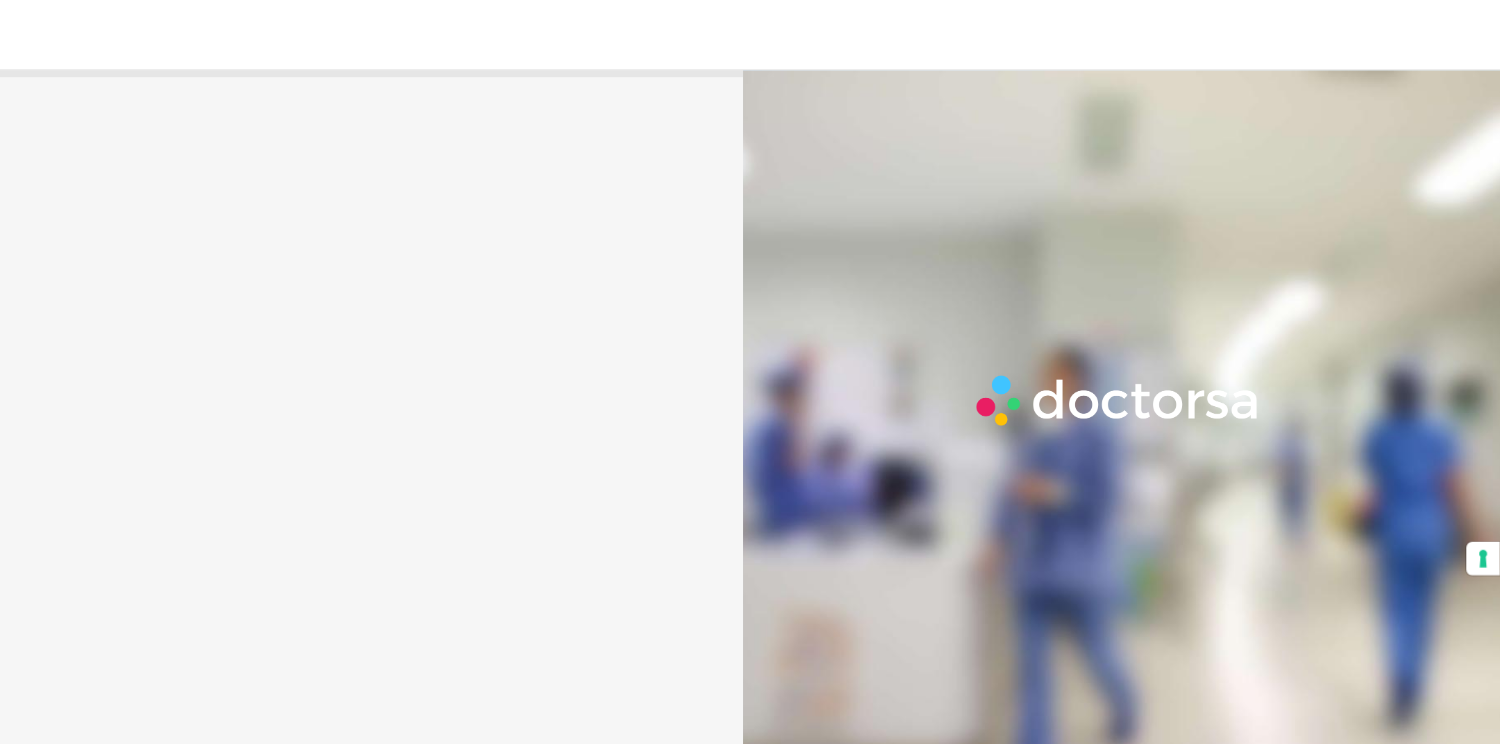 scroll, scrollTop: 0, scrollLeft: 0, axis: both 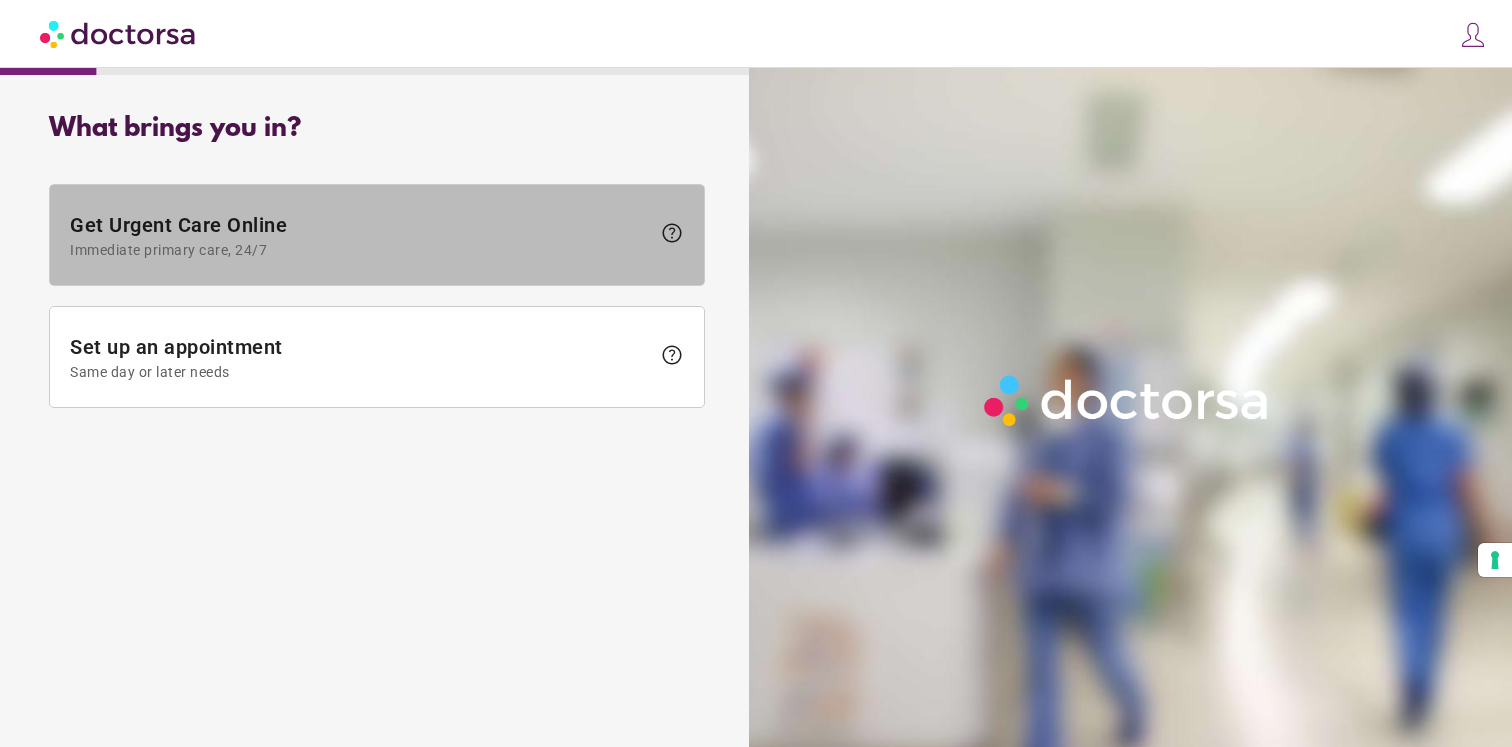 click on "Get Urgent Care Online
Immediate primary care, 24/7" at bounding box center (360, 235) 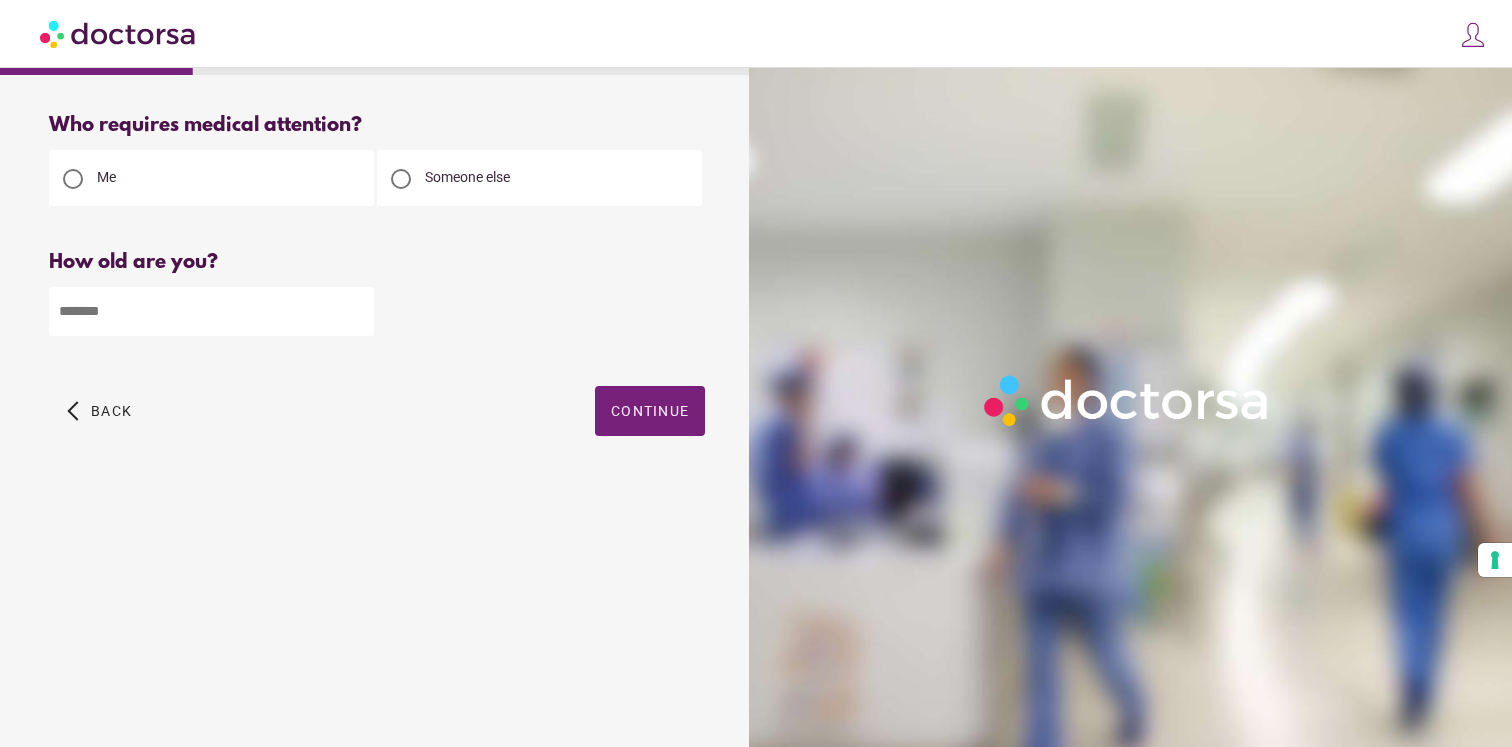 click at bounding box center [211, 311] 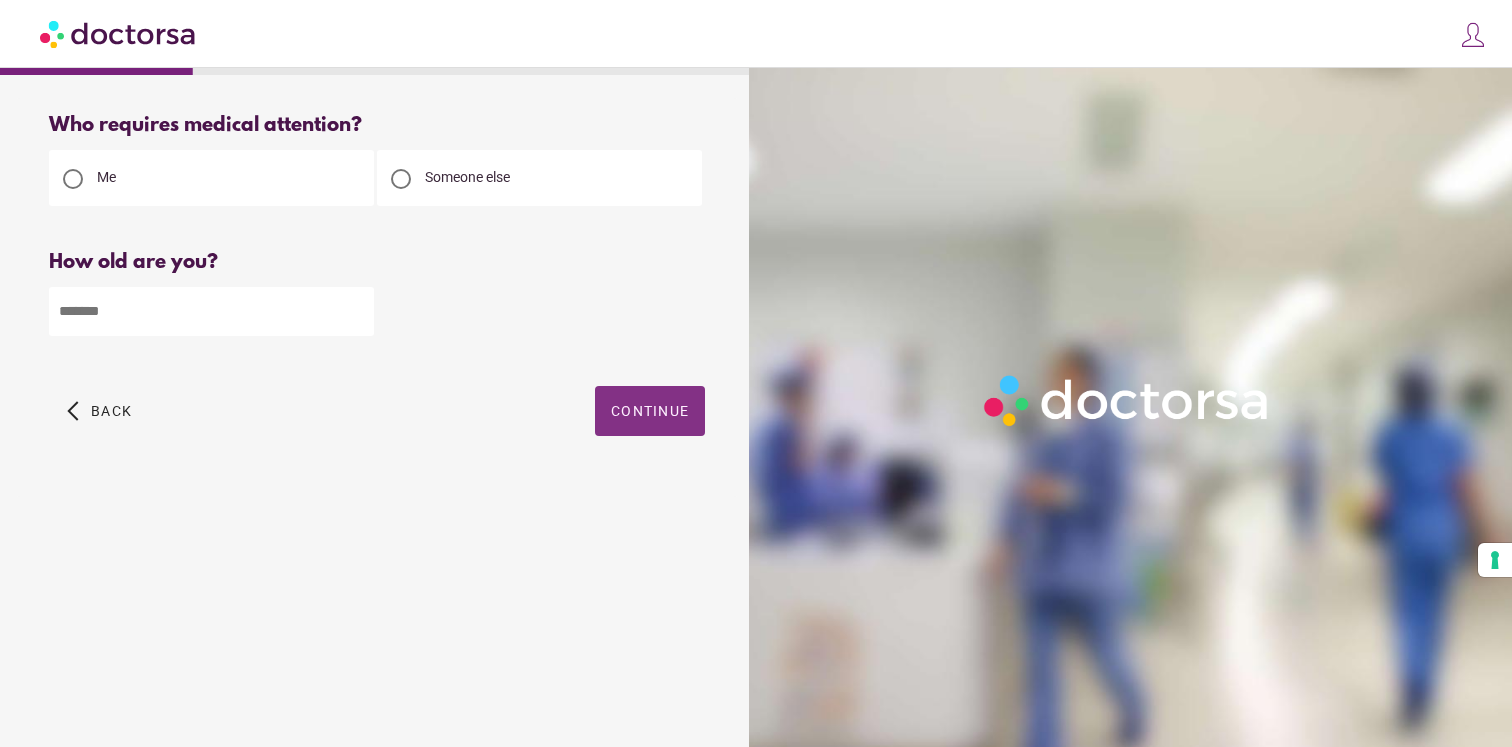 type on "**" 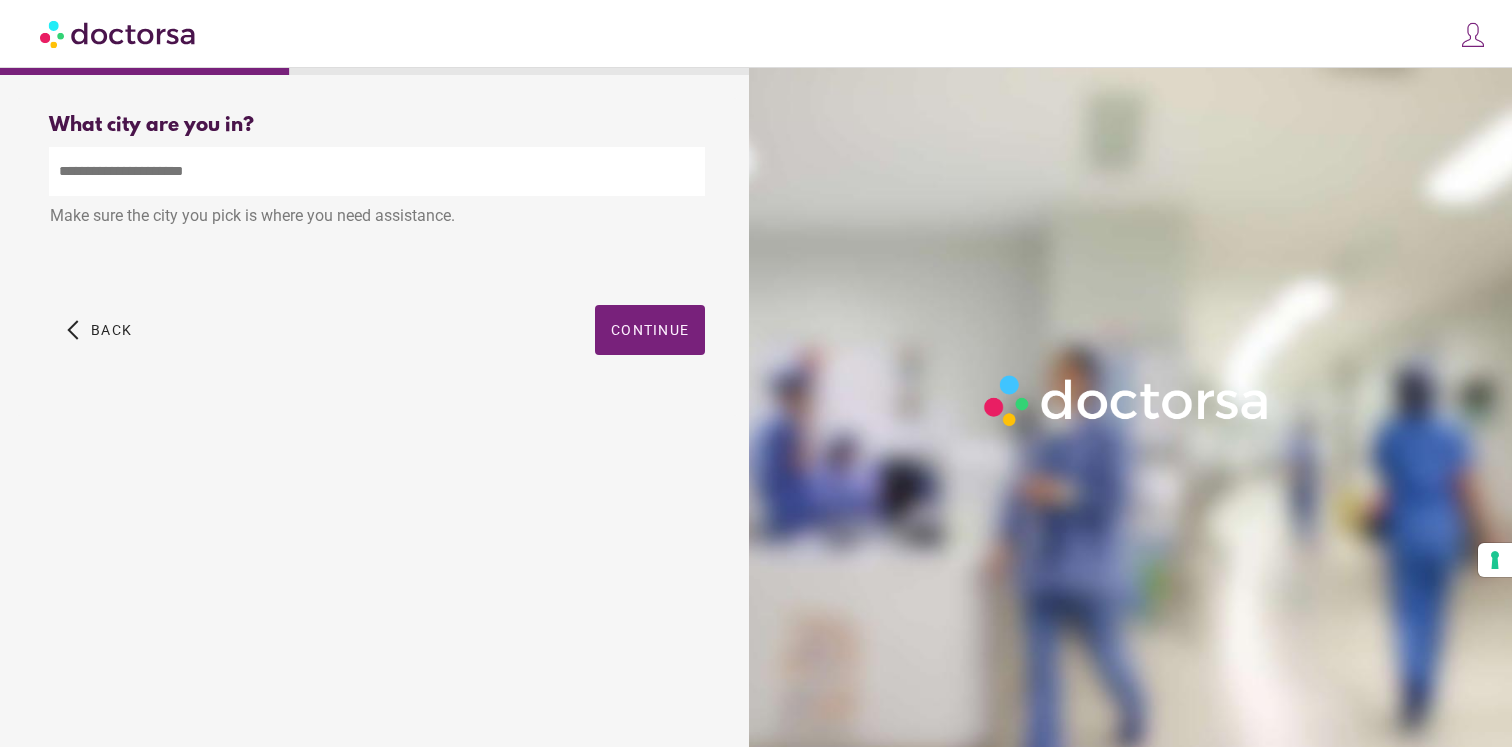 click on "What city are you in?
What city is the patient in?
Make sure the city you pick is where you need assistance.
City Not Found. Please begin typing the city name and select the correct option from the list.
arrow_back_ios
Back
Continue" at bounding box center (377, 257) 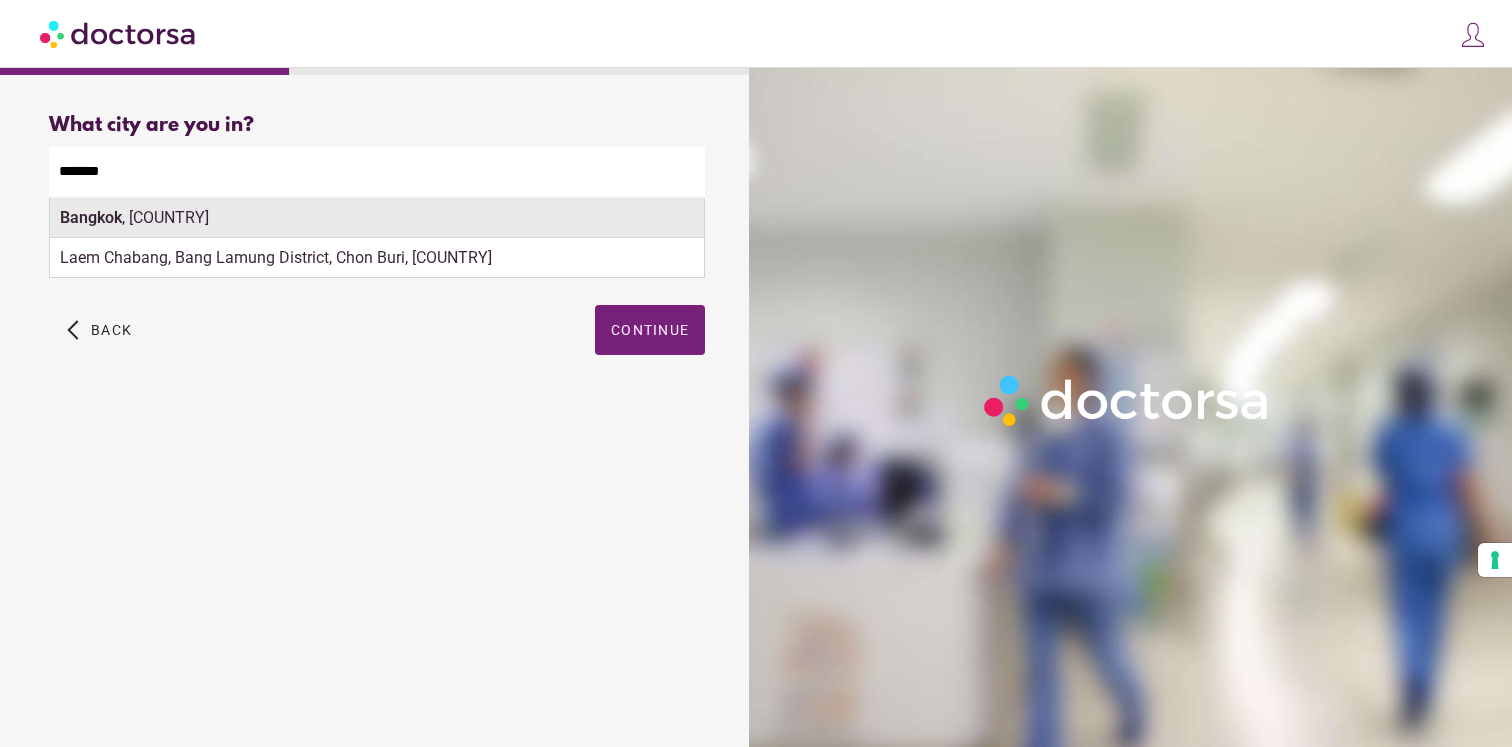 click on "Bangkok , Thailand" at bounding box center [377, 218] 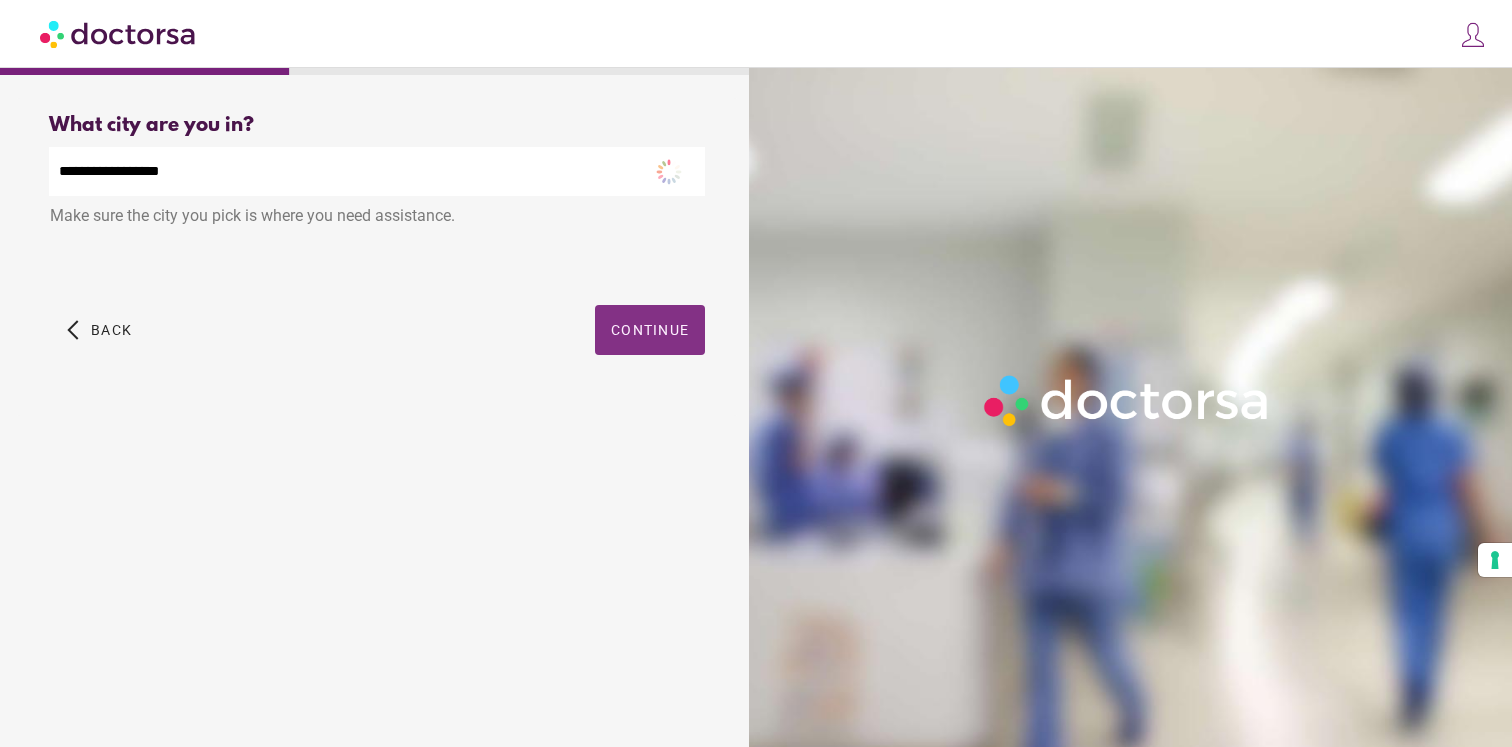 click at bounding box center [650, 330] 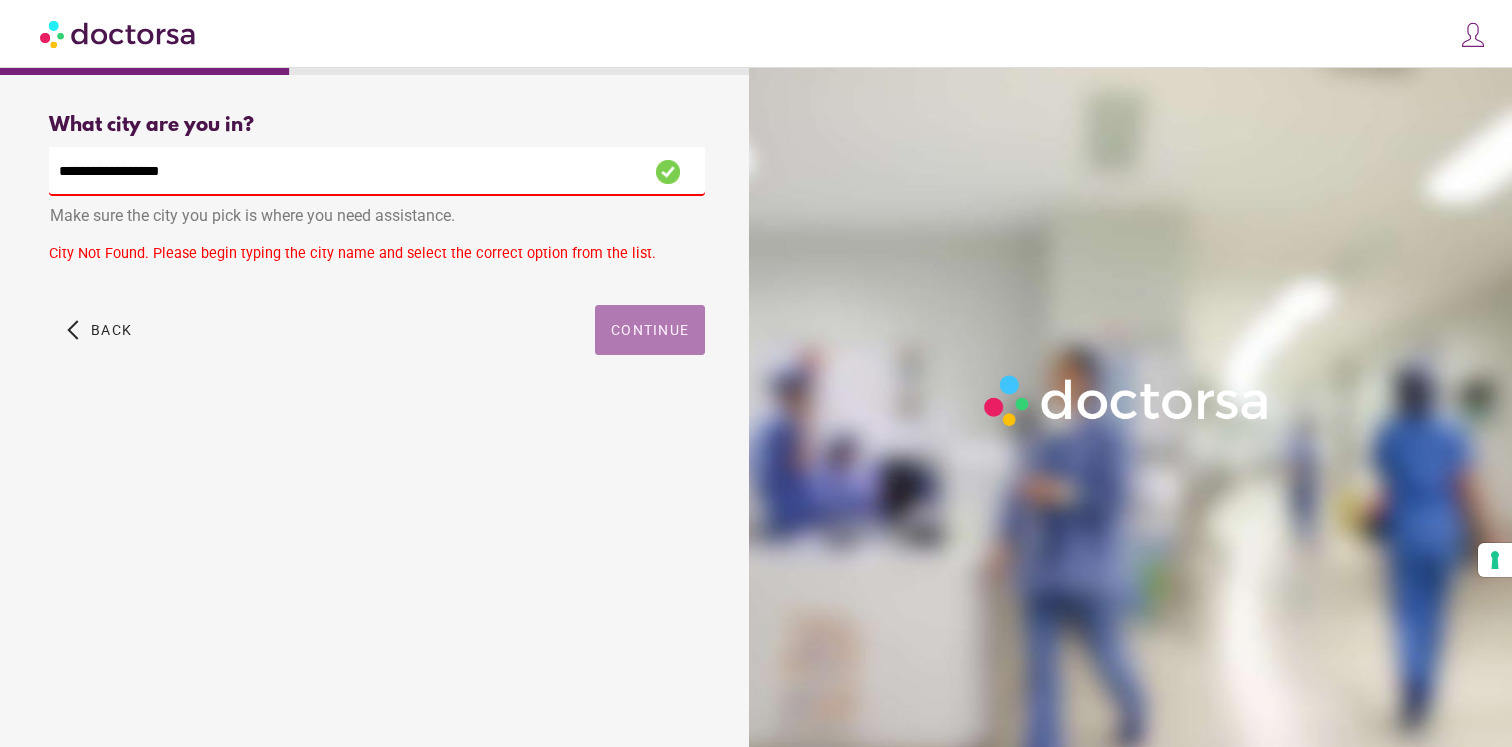 click at bounding box center (650, 330) 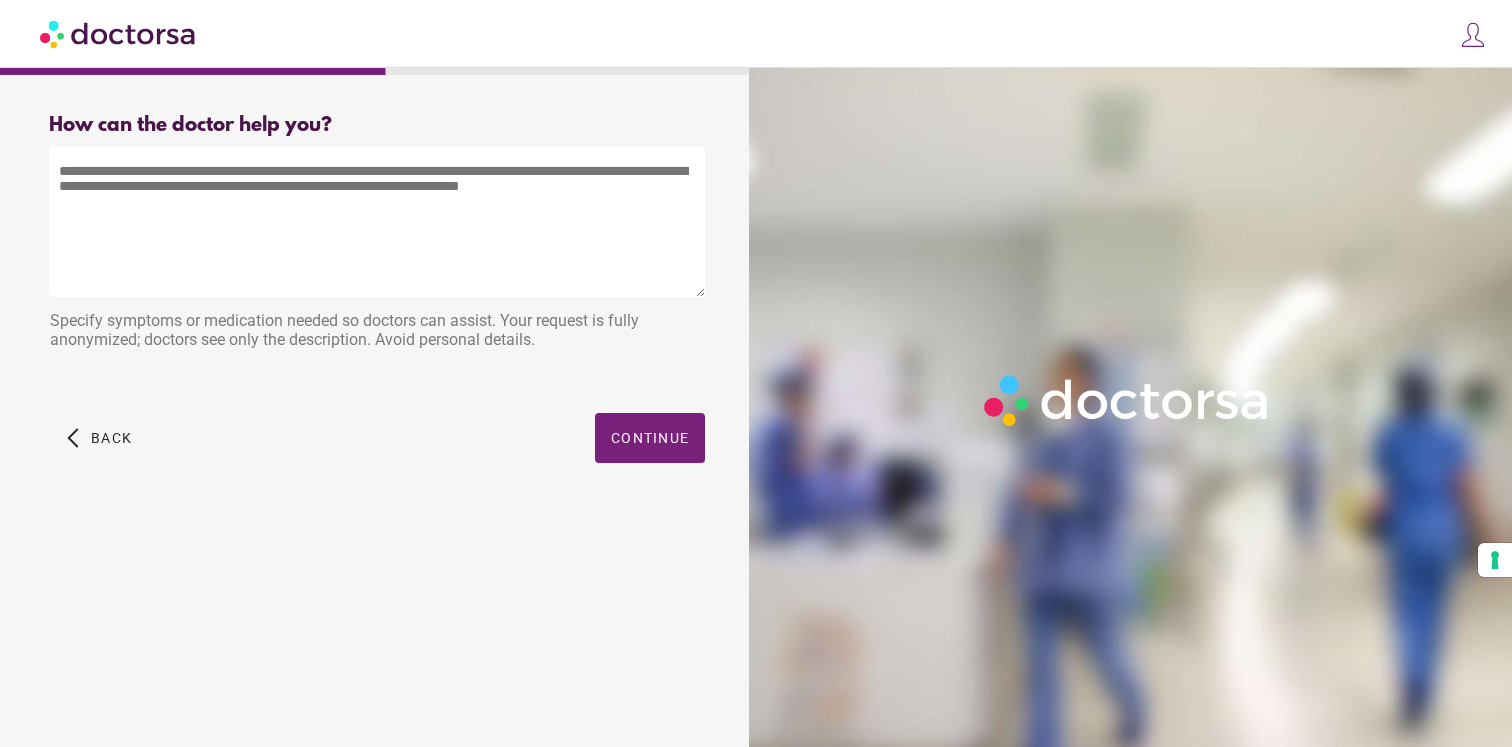 click at bounding box center [377, 222] 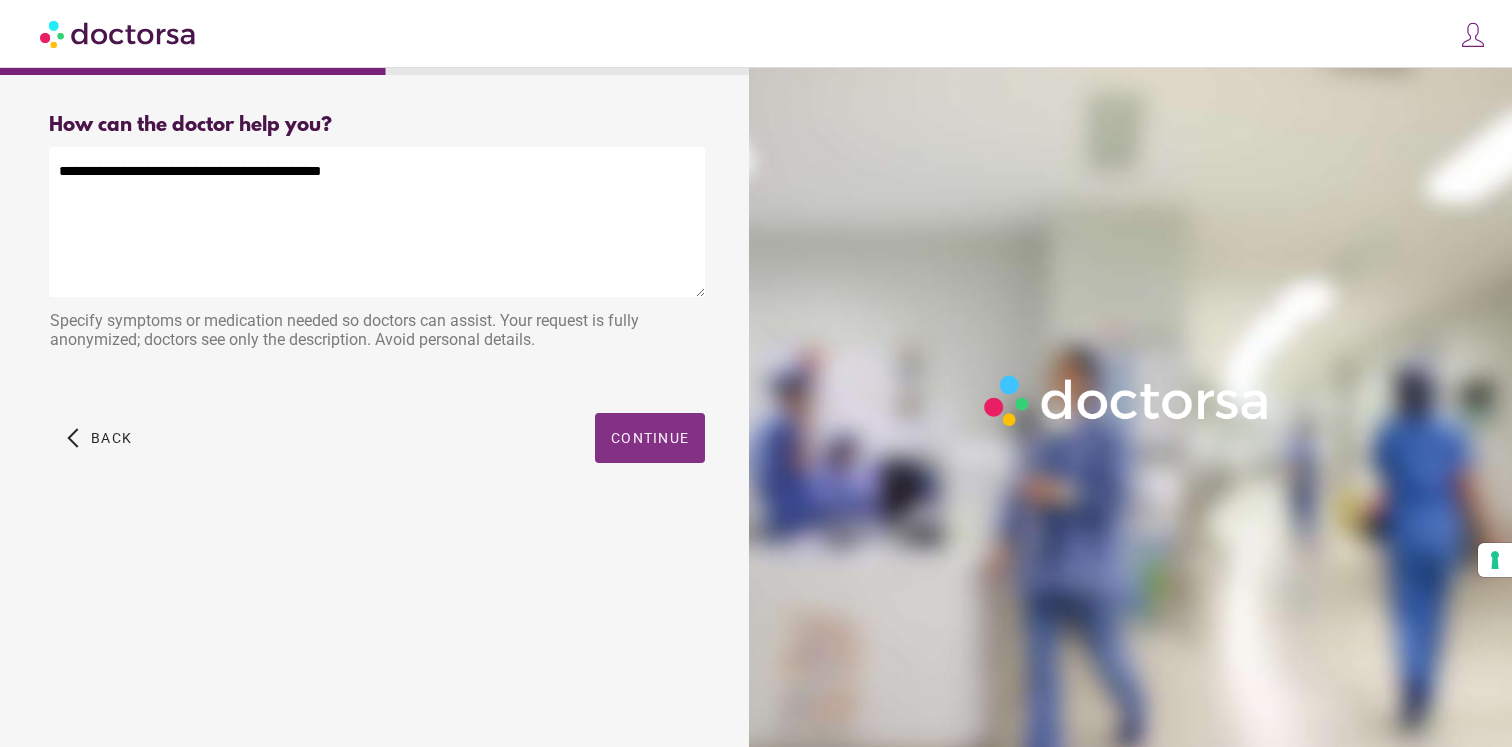 type on "**********" 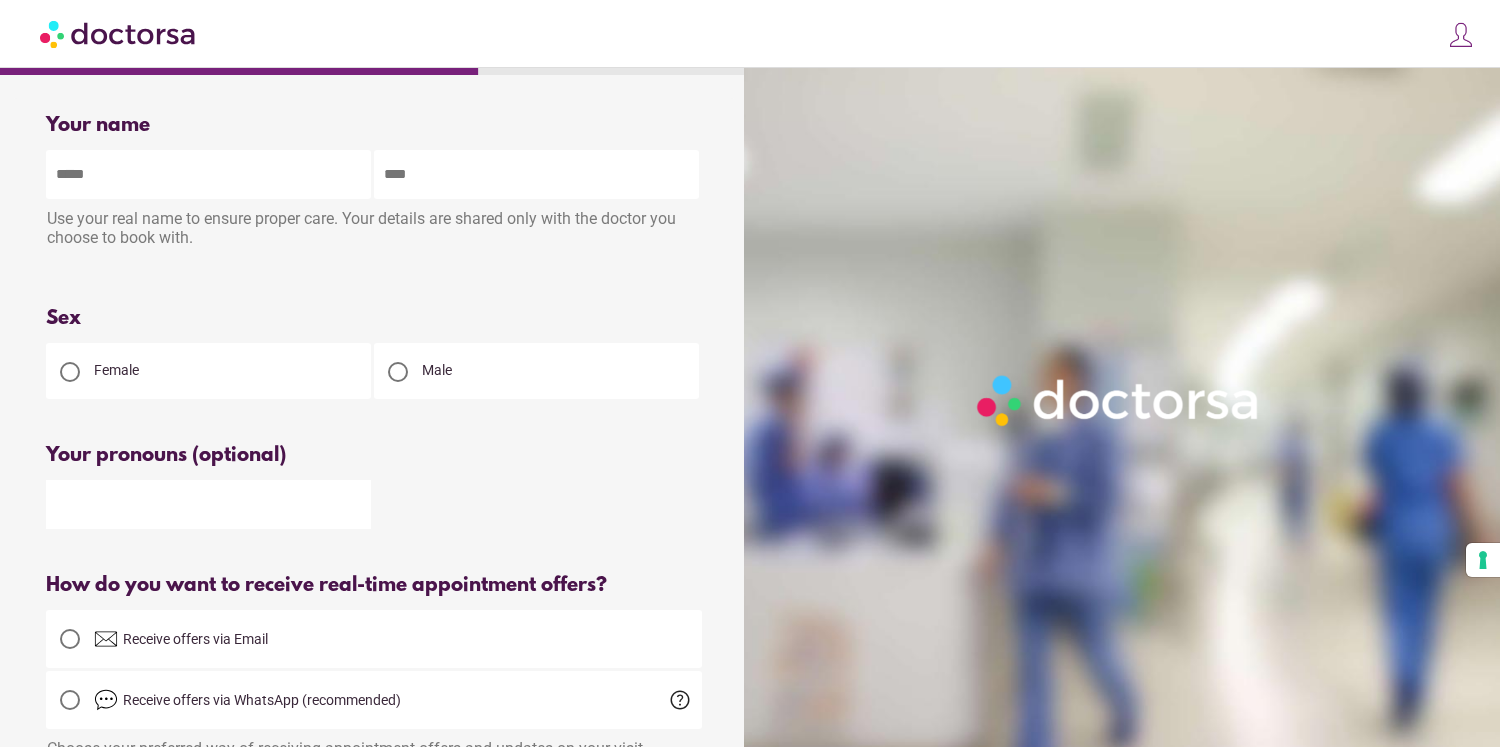 click at bounding box center (208, 174) 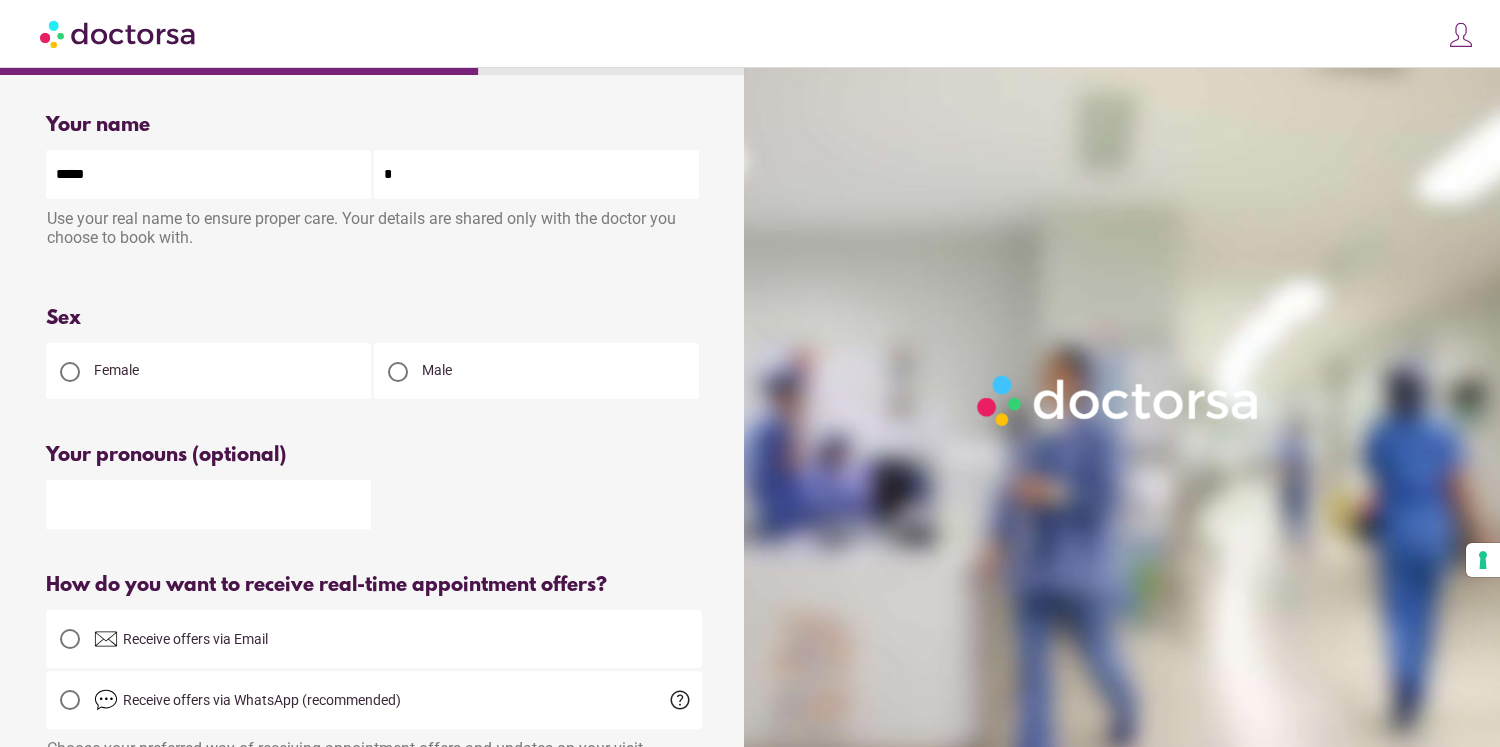 click on "*" at bounding box center (536, 174) 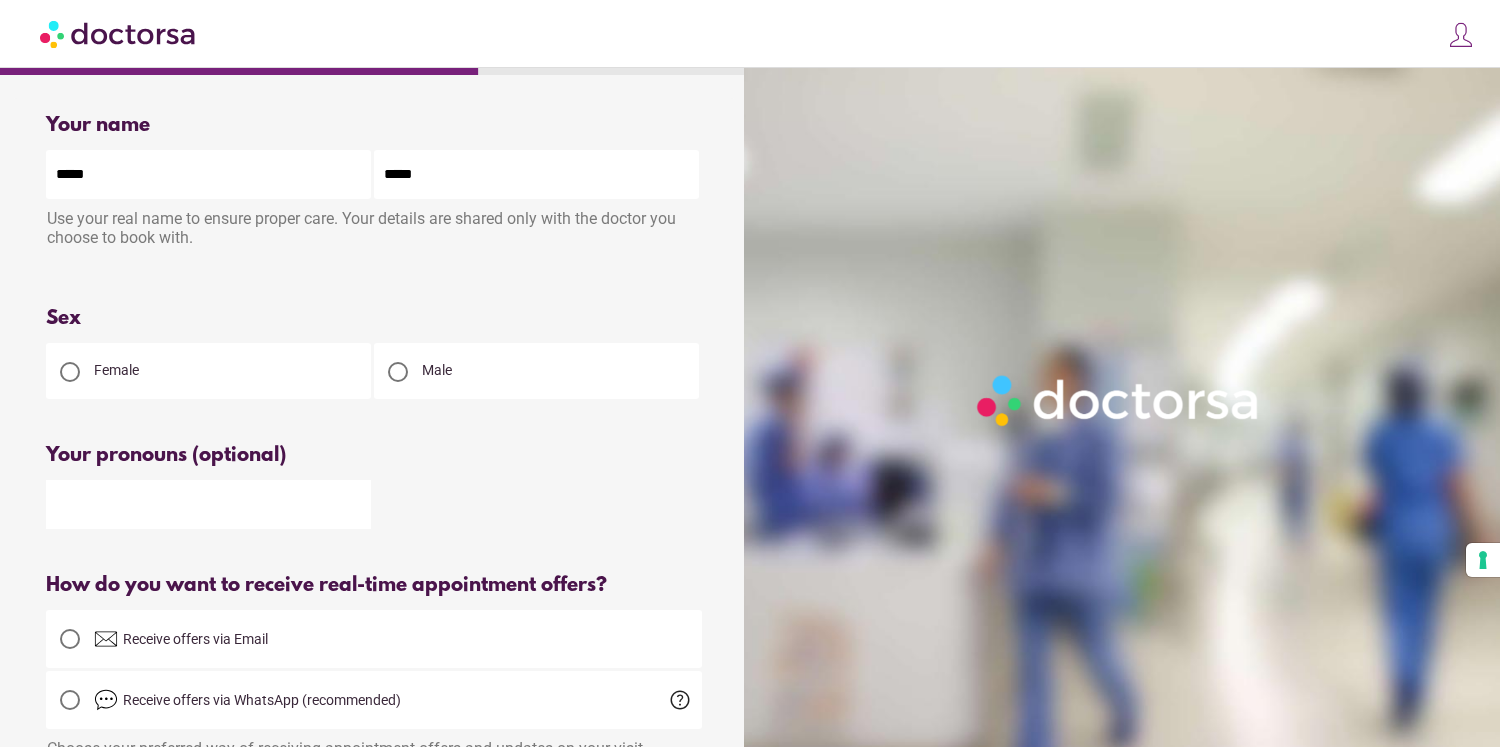click on "Use your real name to ensure proper care. Your details are shared only with the doctor you choose to book with." at bounding box center [374, 230] 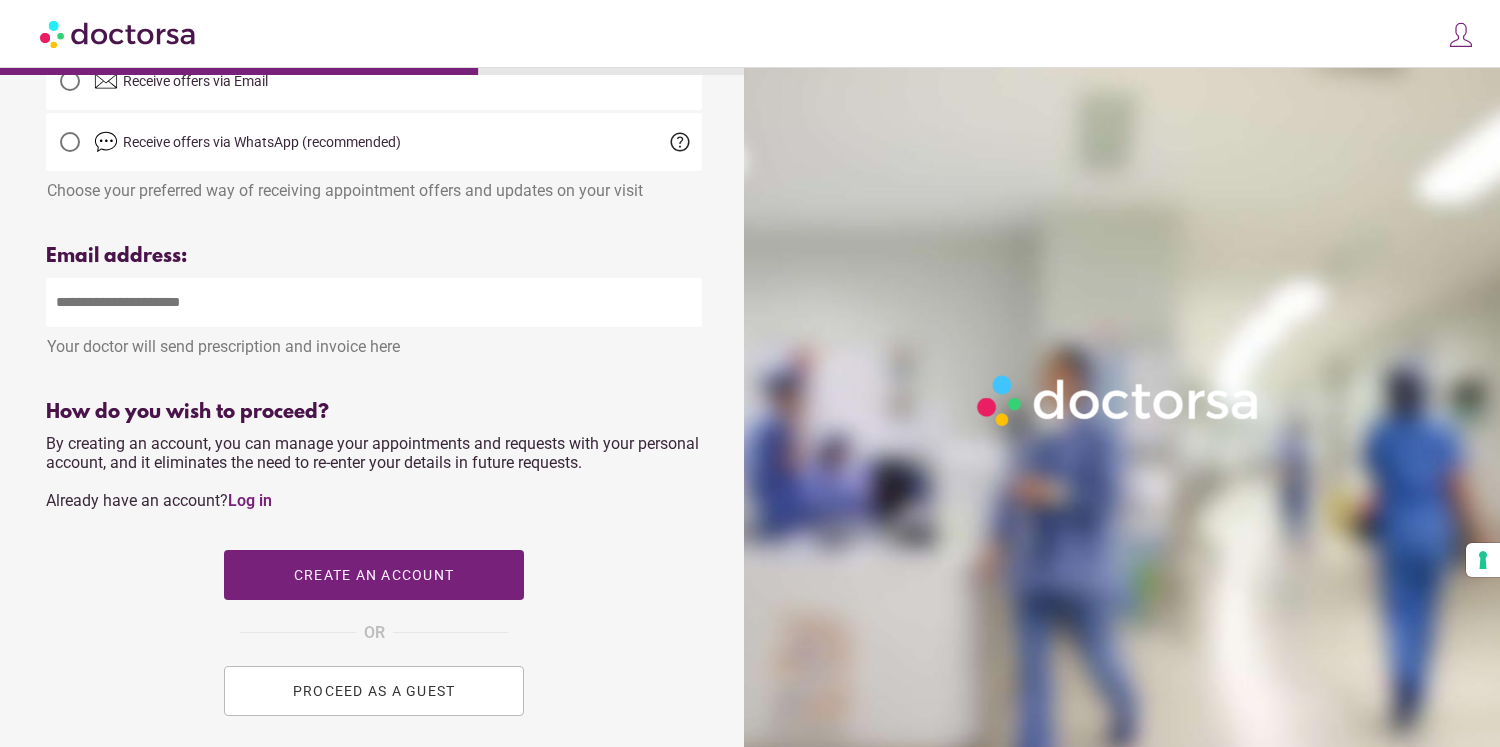 scroll, scrollTop: 571, scrollLeft: 0, axis: vertical 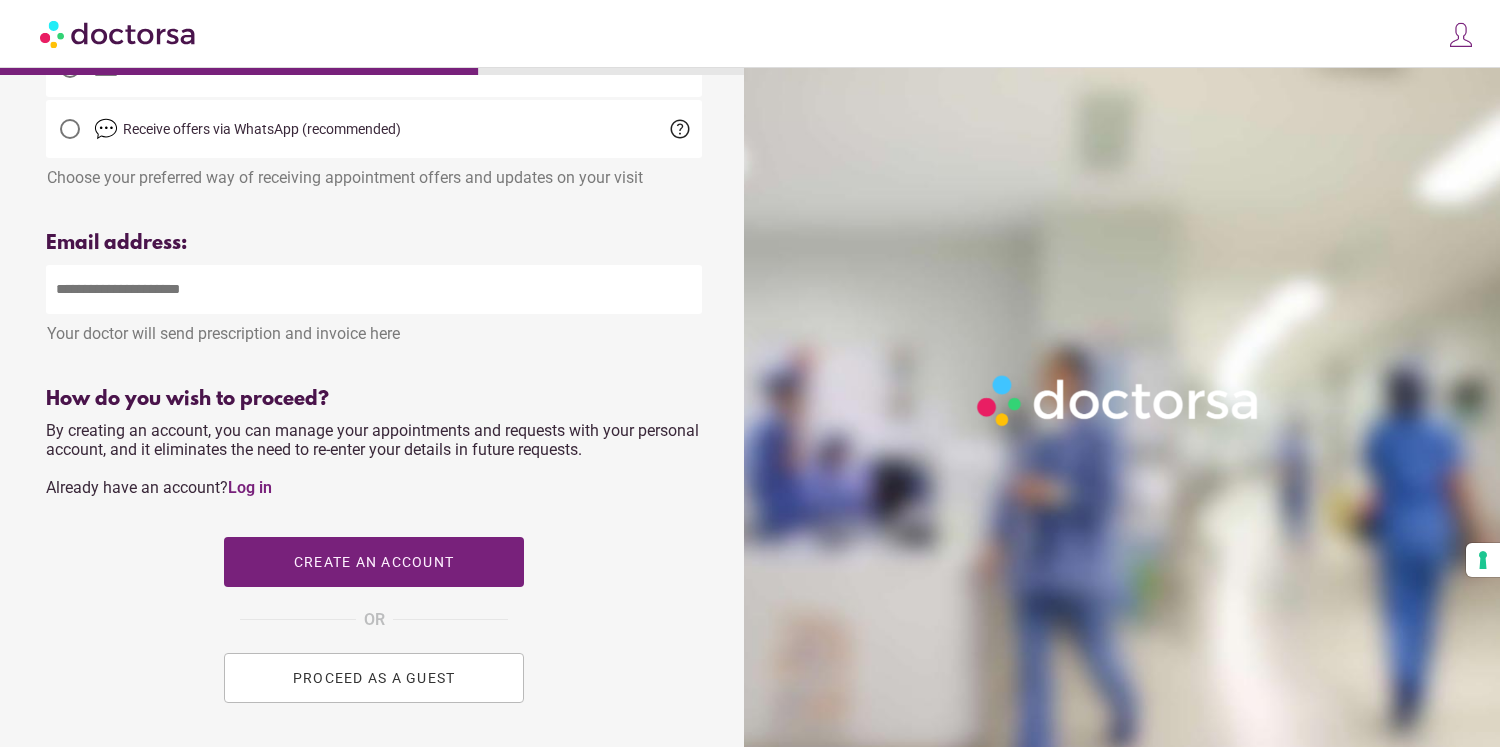 click at bounding box center (374, 289) 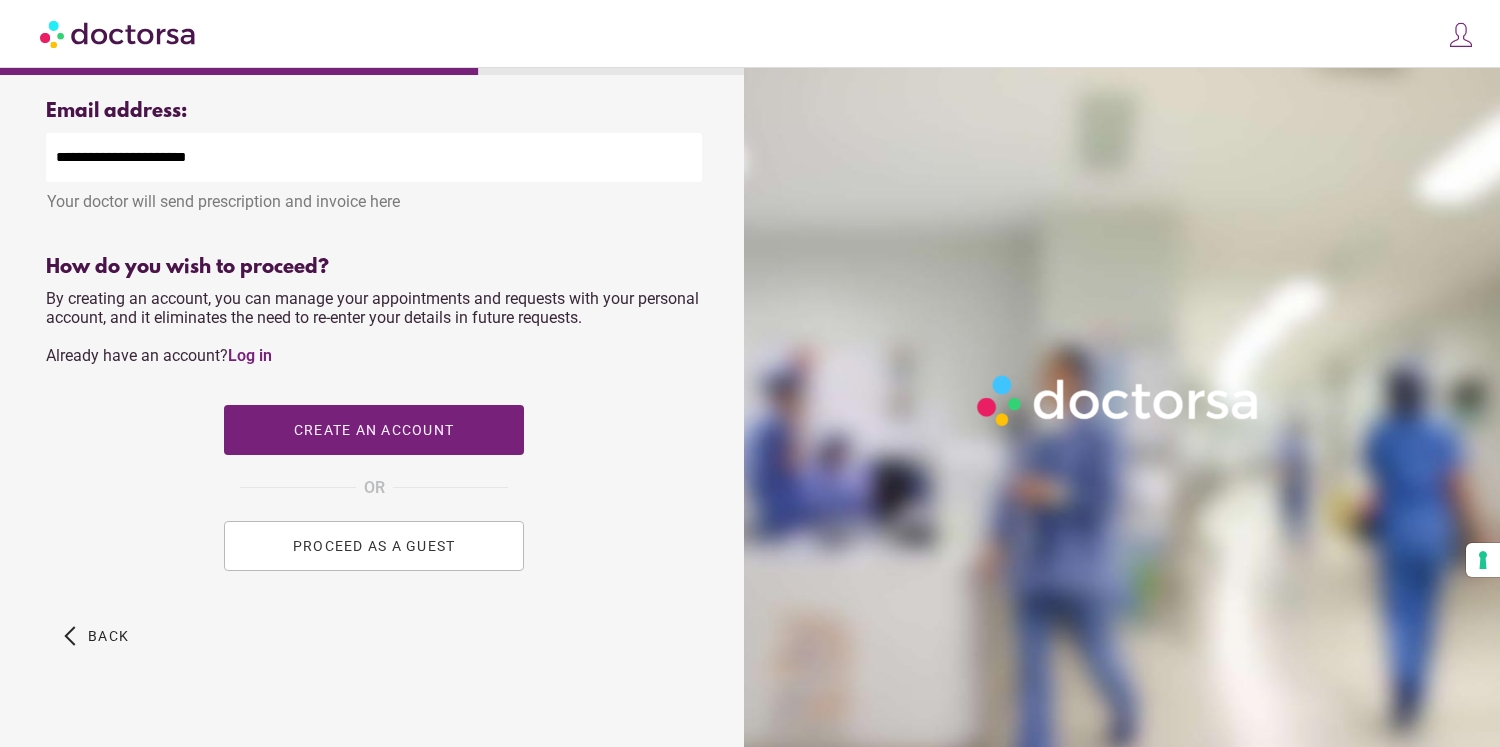 scroll, scrollTop: 733, scrollLeft: 0, axis: vertical 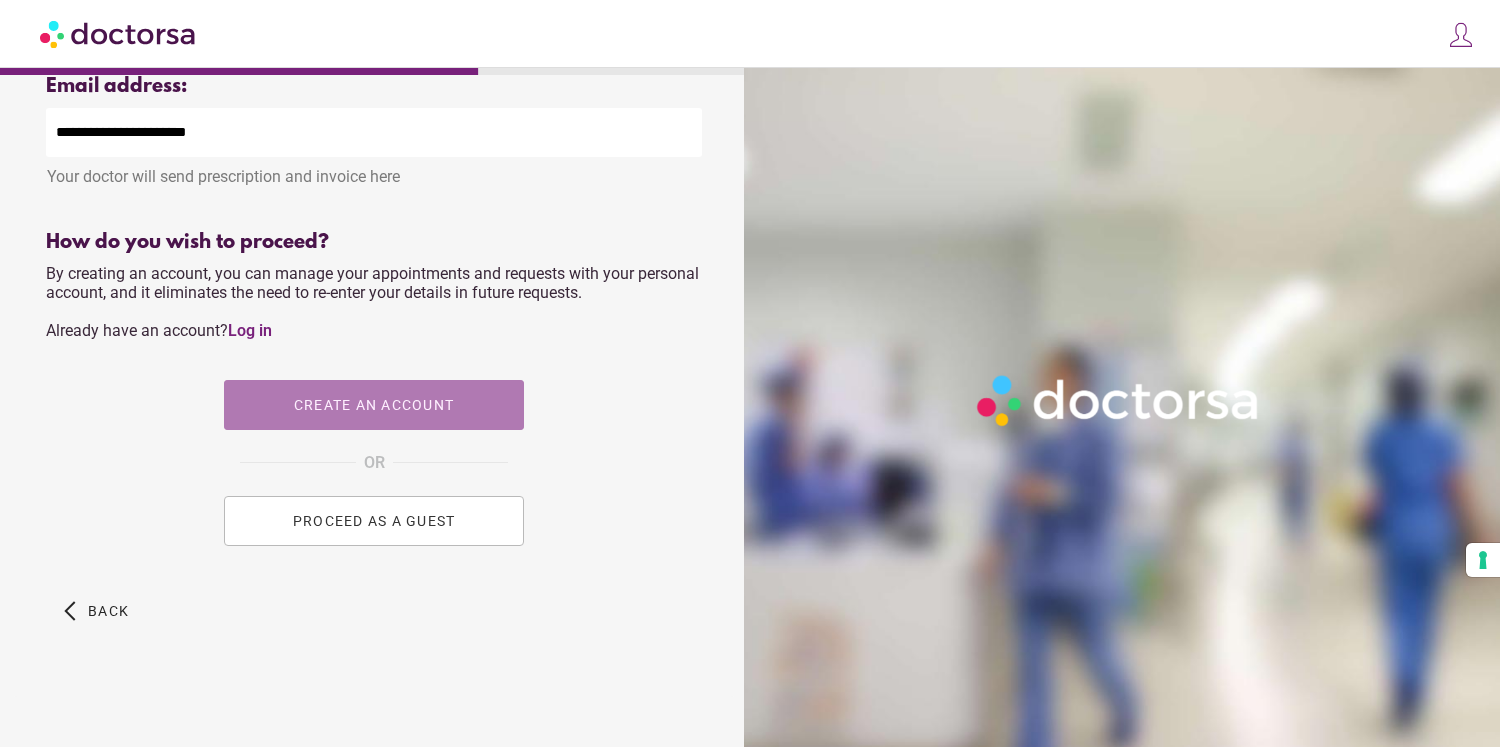 click on "Create an account" at bounding box center (374, 405) 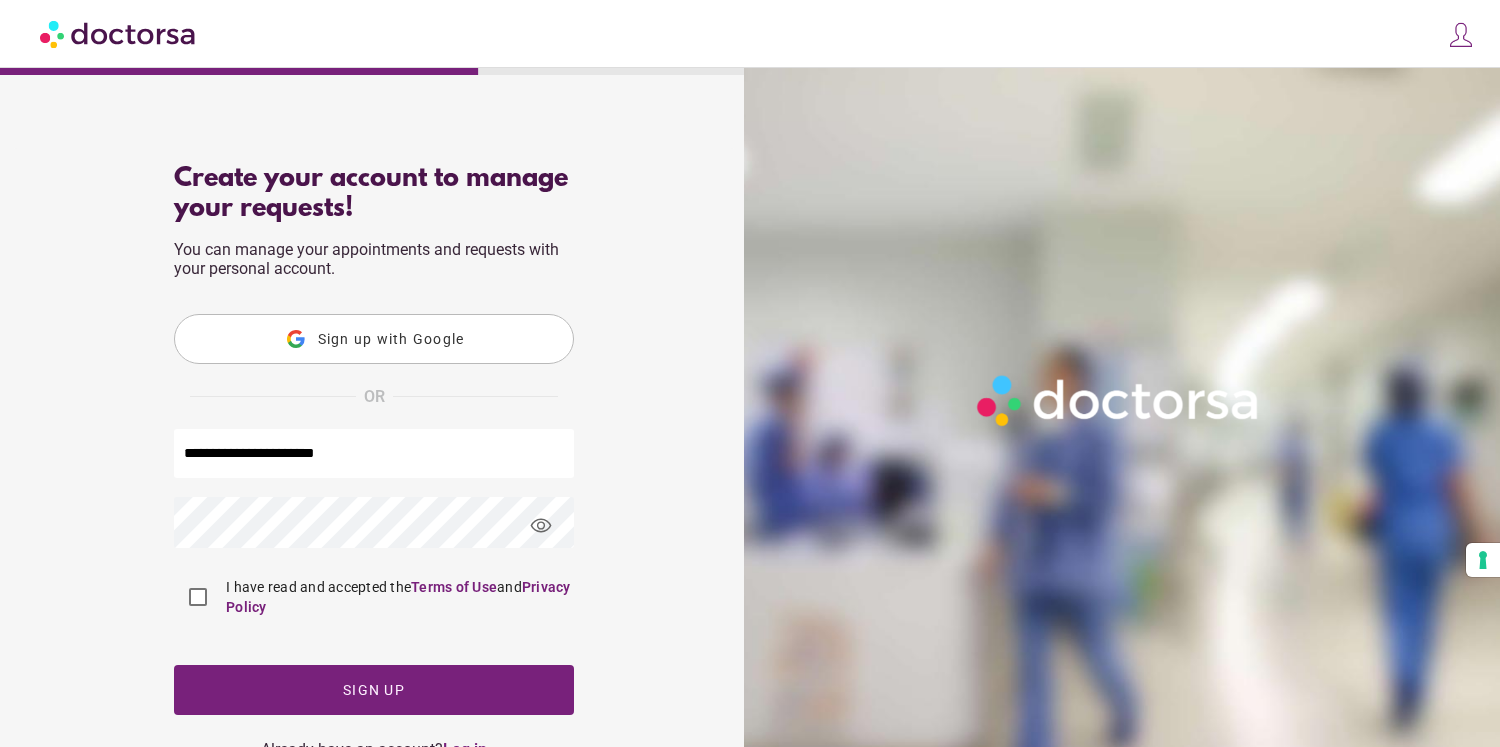 click on "Sign up with Google" at bounding box center (391, 339) 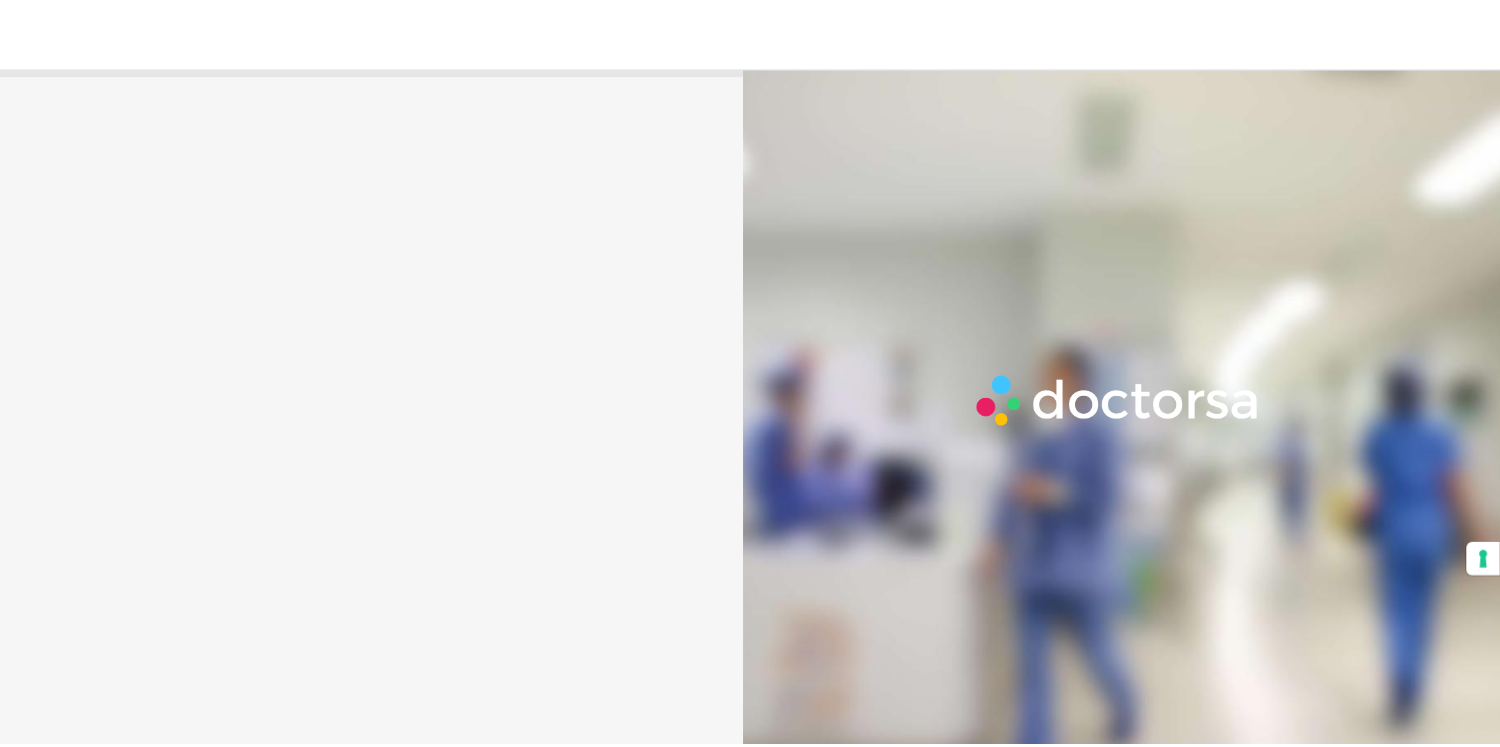 scroll, scrollTop: 0, scrollLeft: 0, axis: both 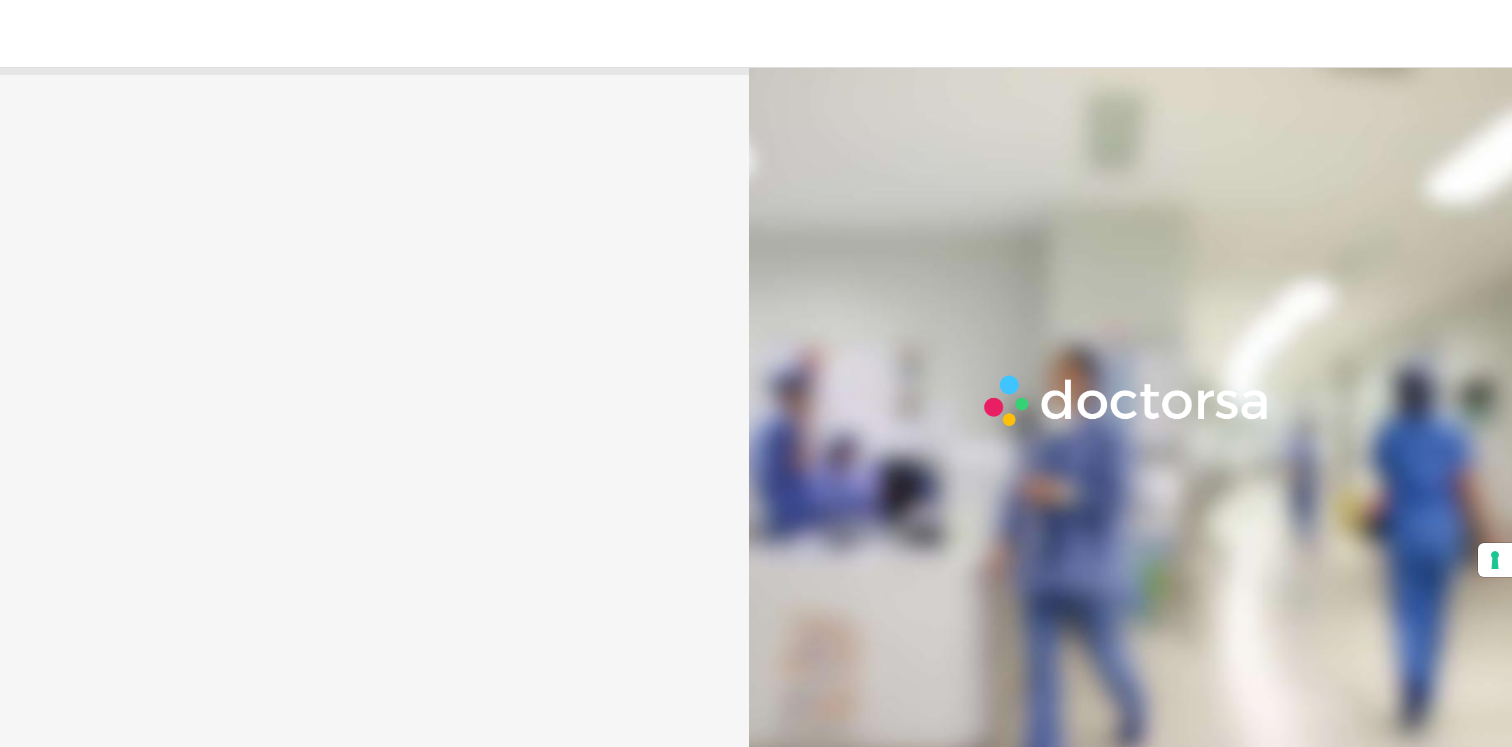 type on "*****" 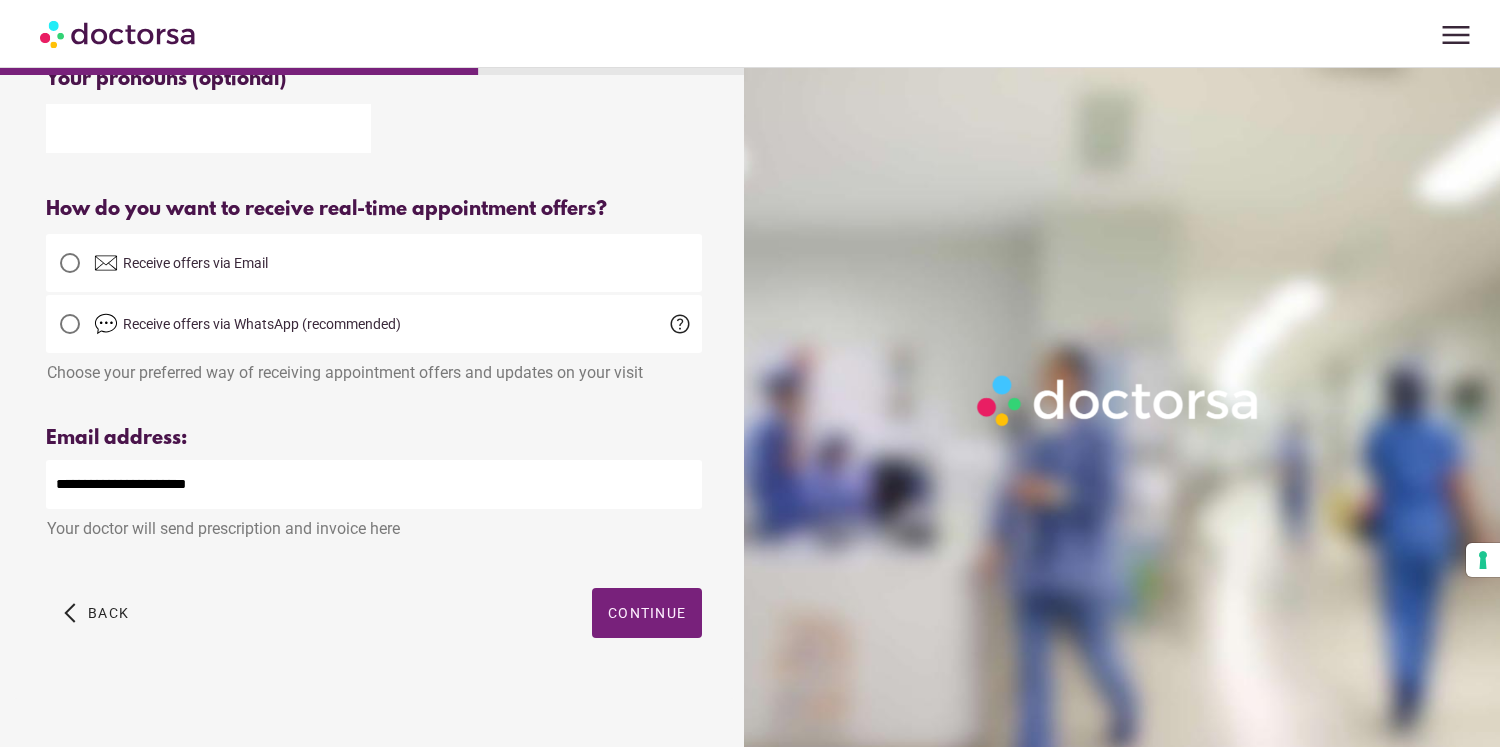 scroll, scrollTop: 384, scrollLeft: 0, axis: vertical 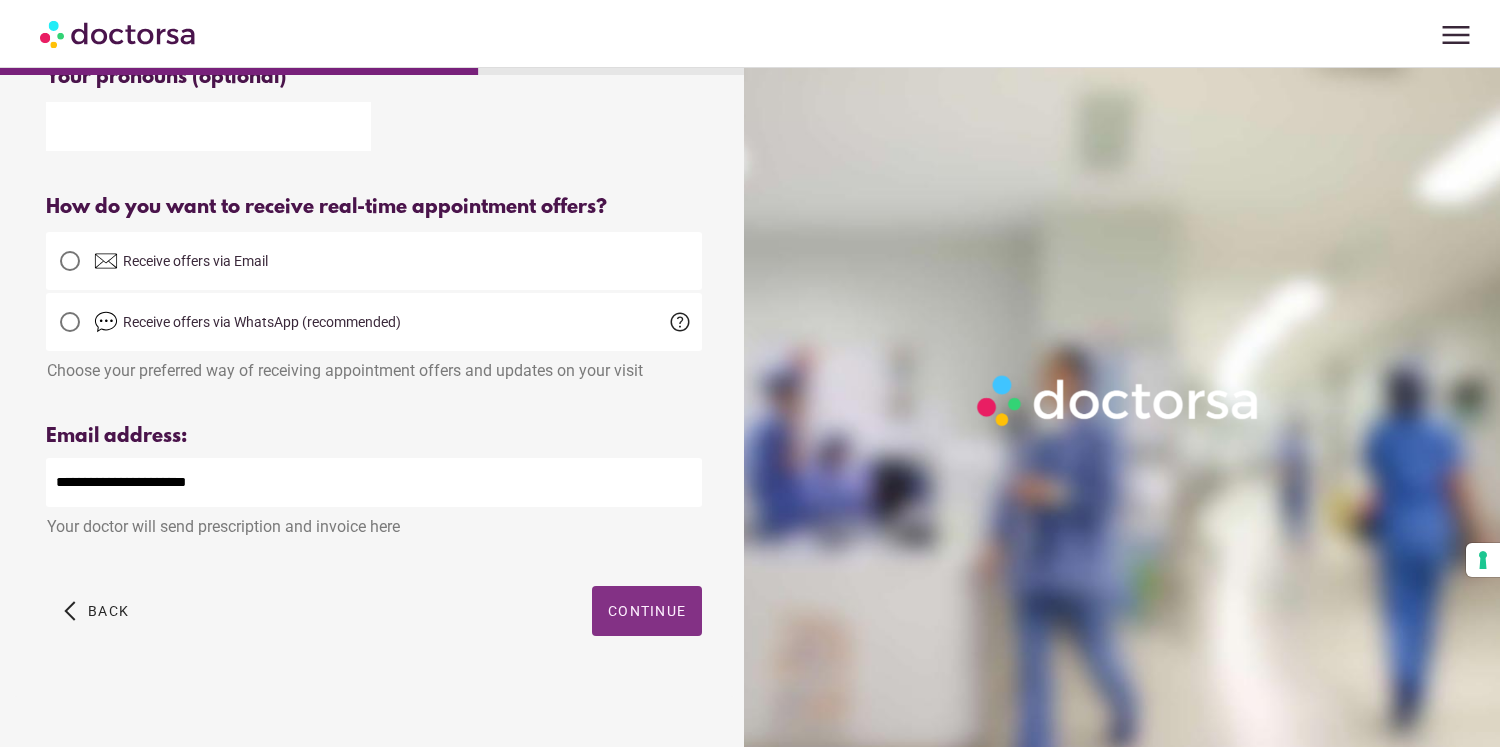 click on "Continue" at bounding box center [647, 611] 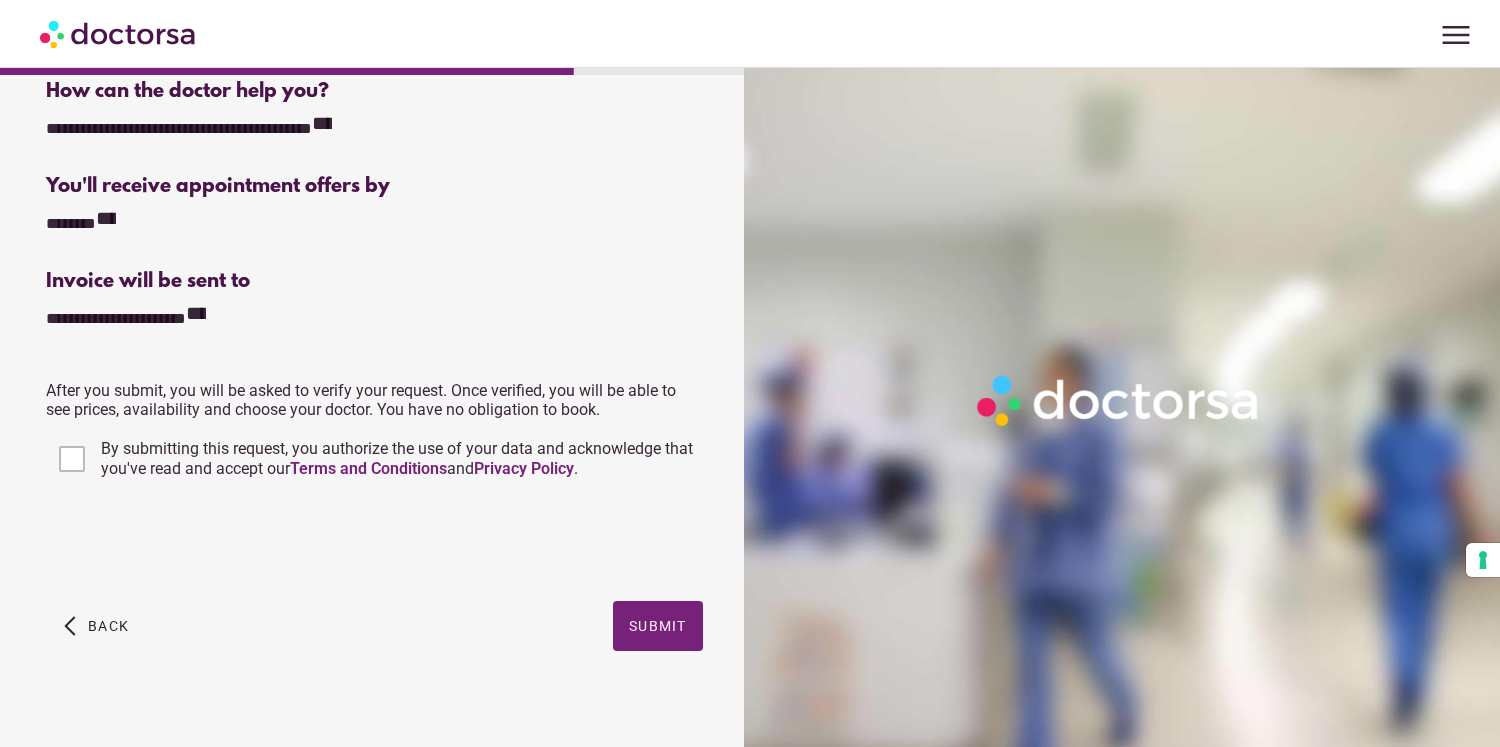 scroll, scrollTop: 397, scrollLeft: 0, axis: vertical 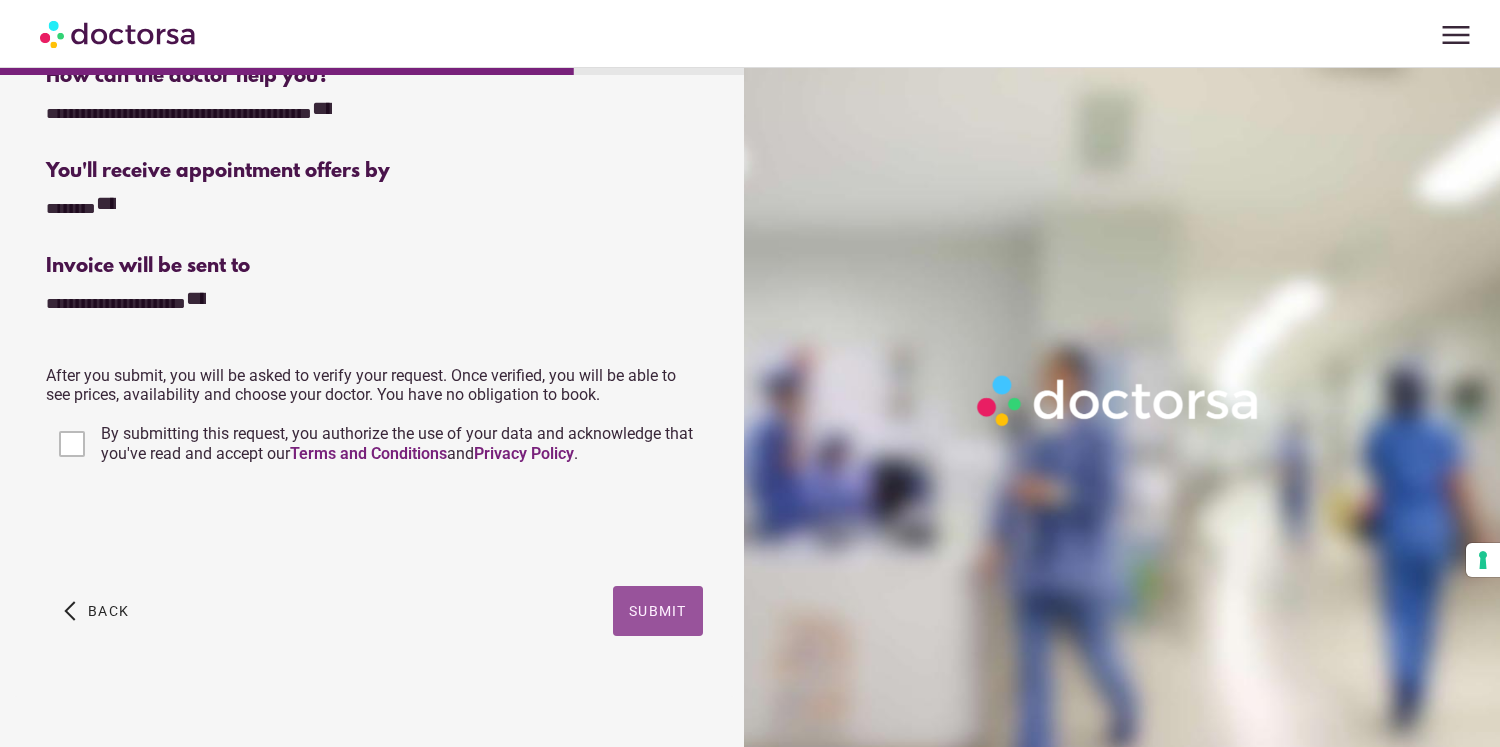click on "Submit" at bounding box center (658, 611) 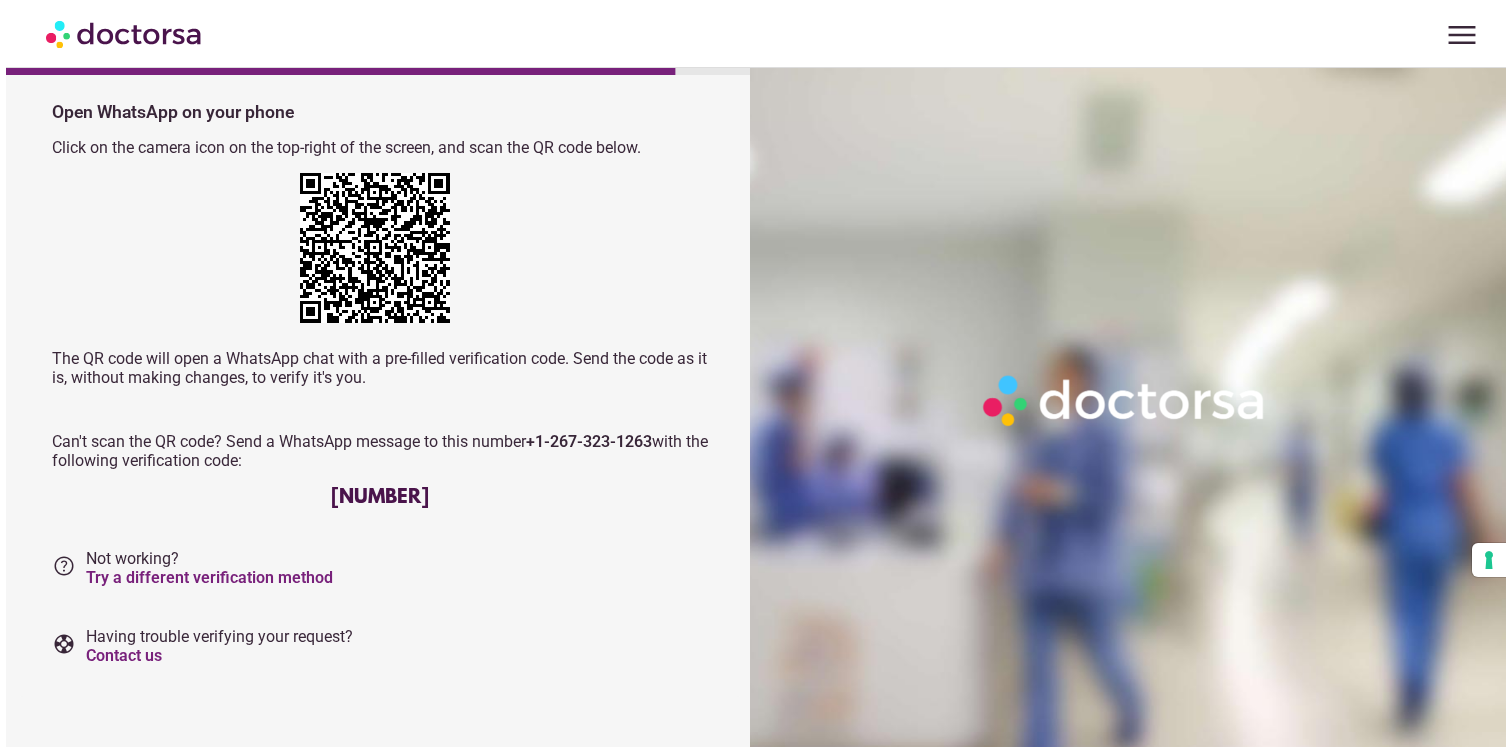 scroll, scrollTop: 0, scrollLeft: 0, axis: both 